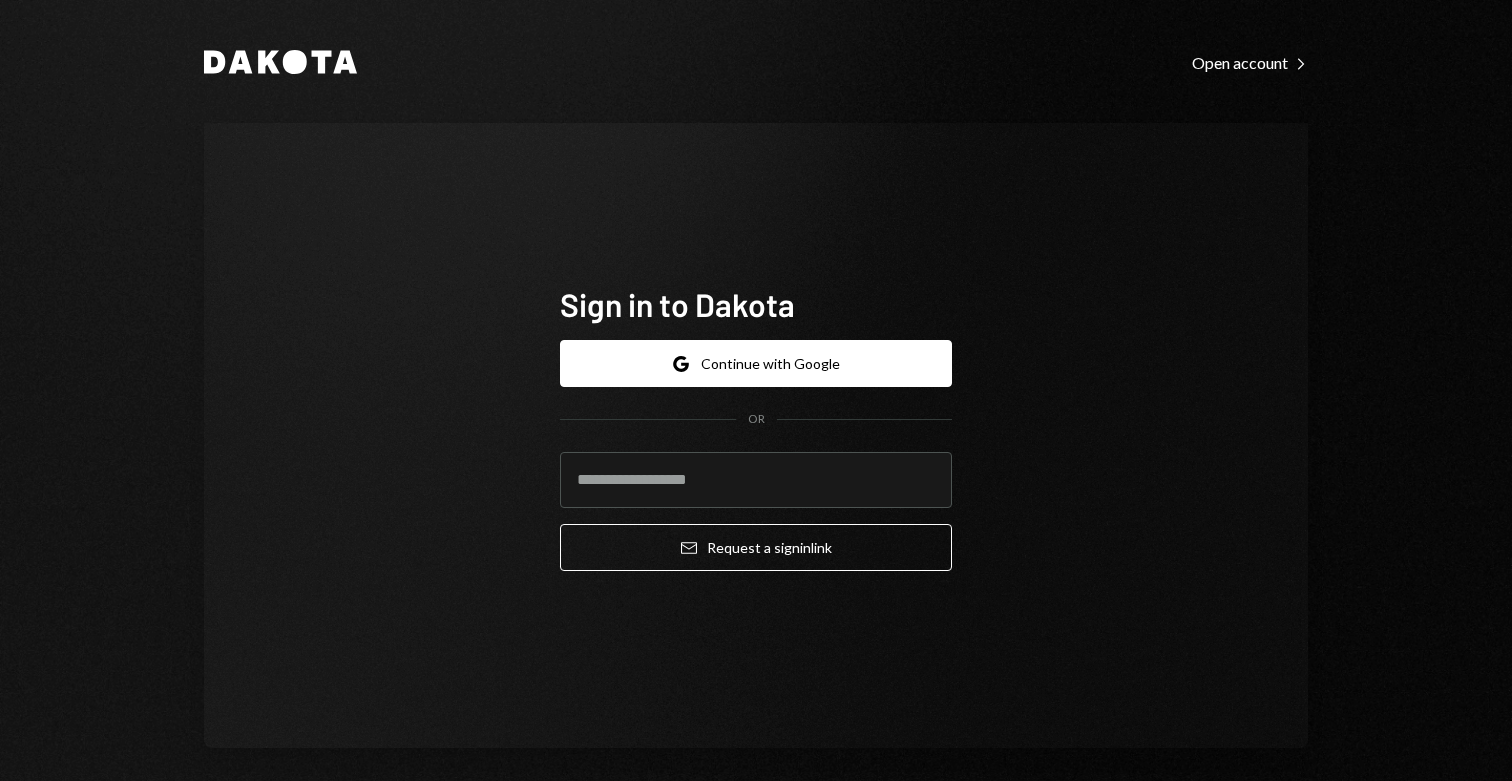 scroll, scrollTop: 0, scrollLeft: 0, axis: both 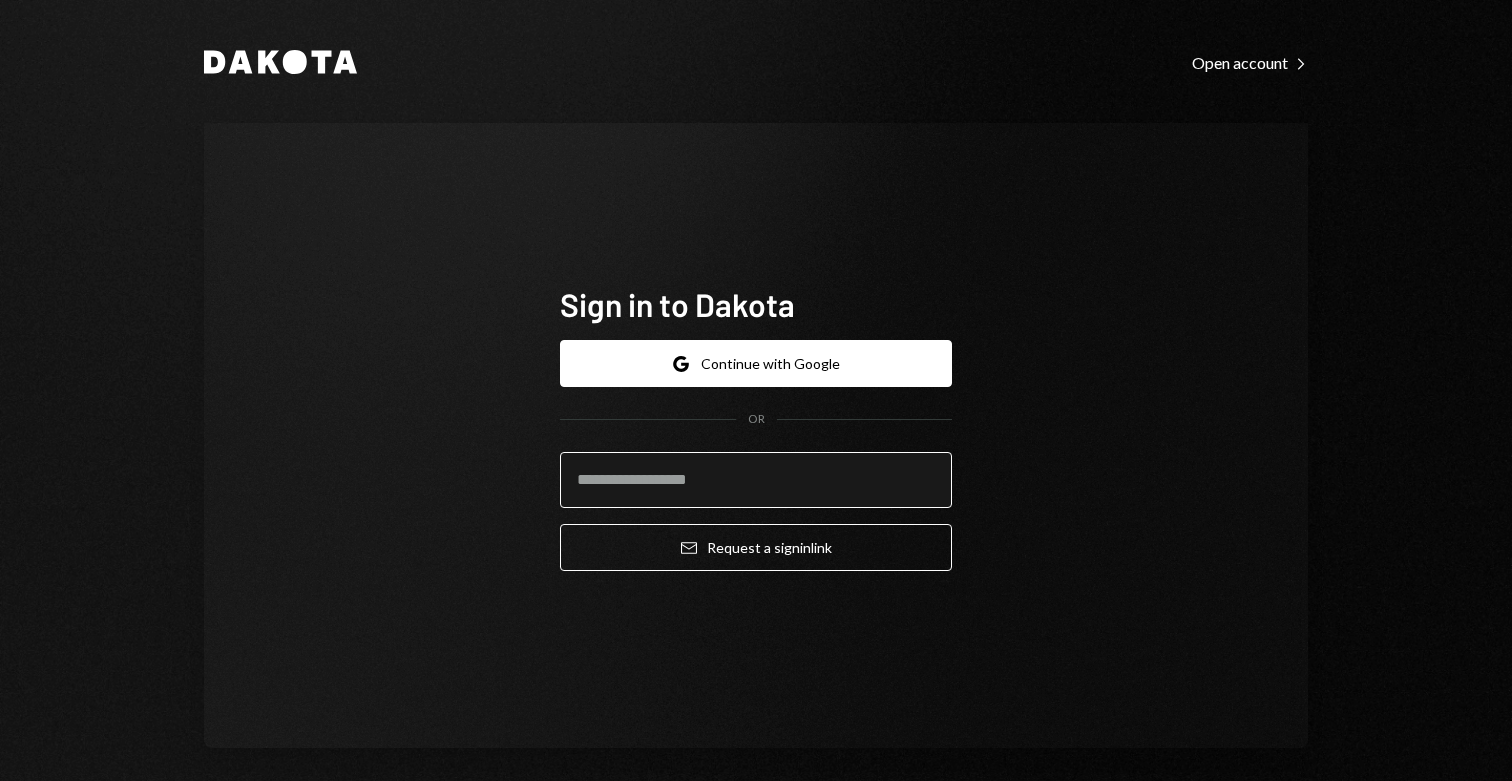 click at bounding box center [756, 480] 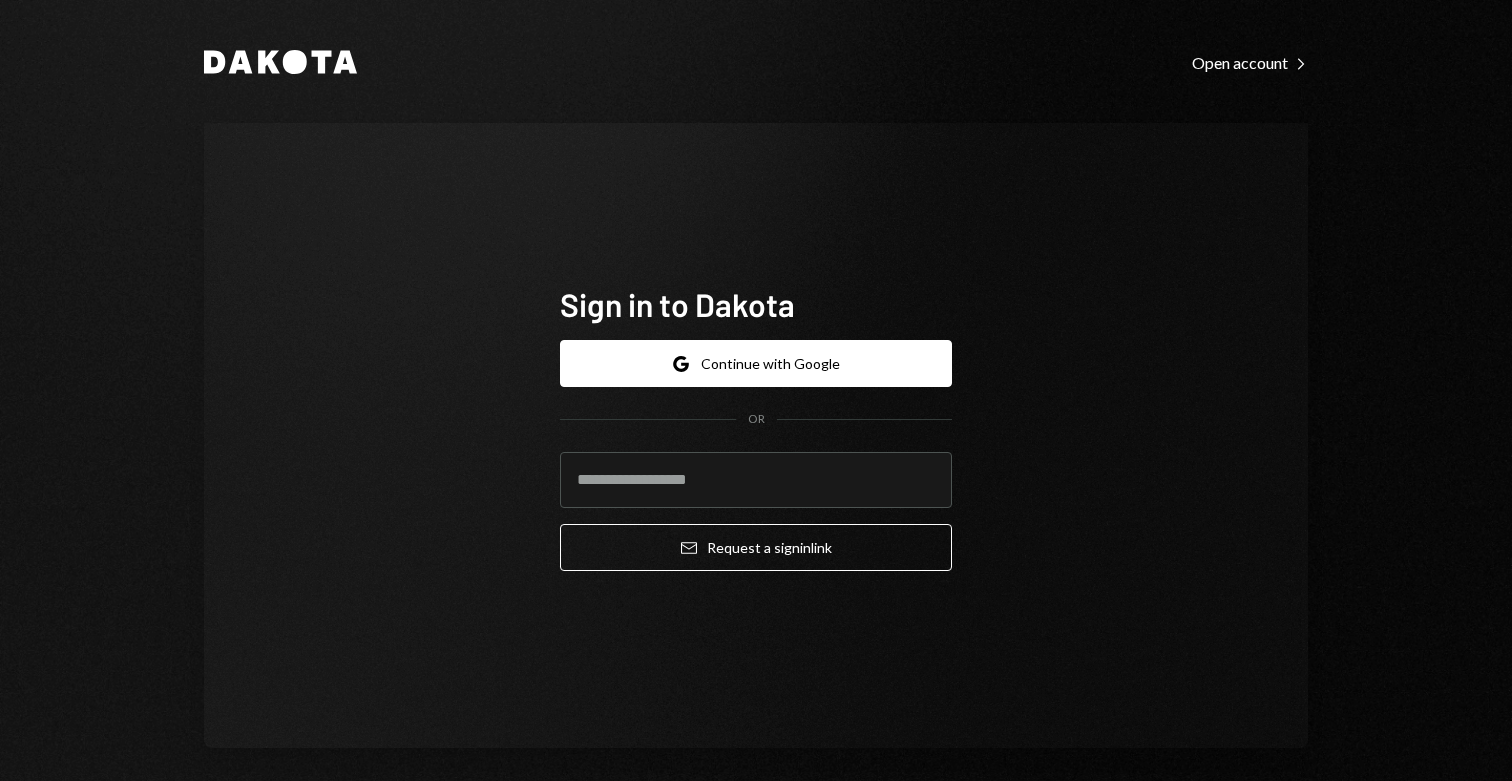type on "**********" 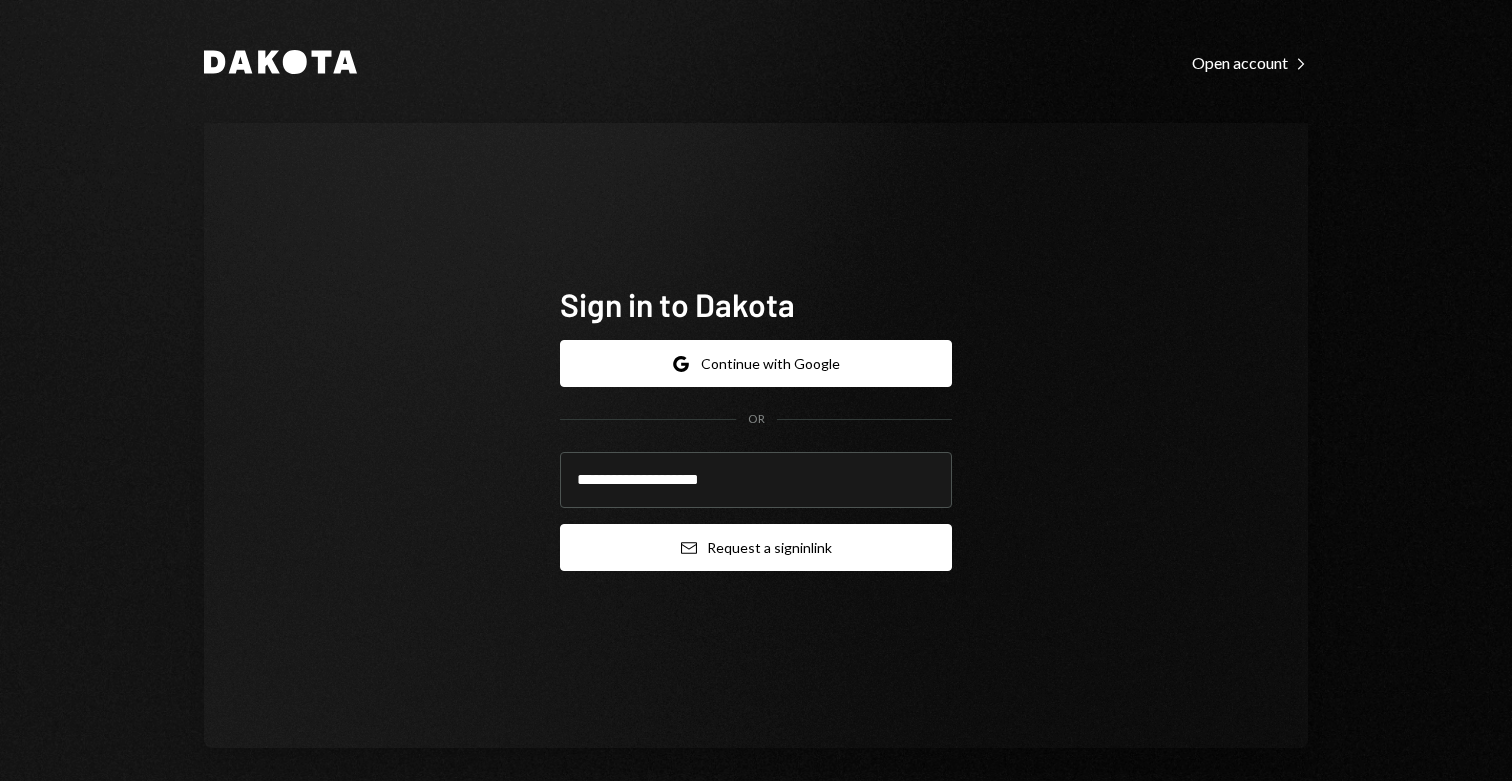 click on "Email Request a sign  in  link" at bounding box center [756, 547] 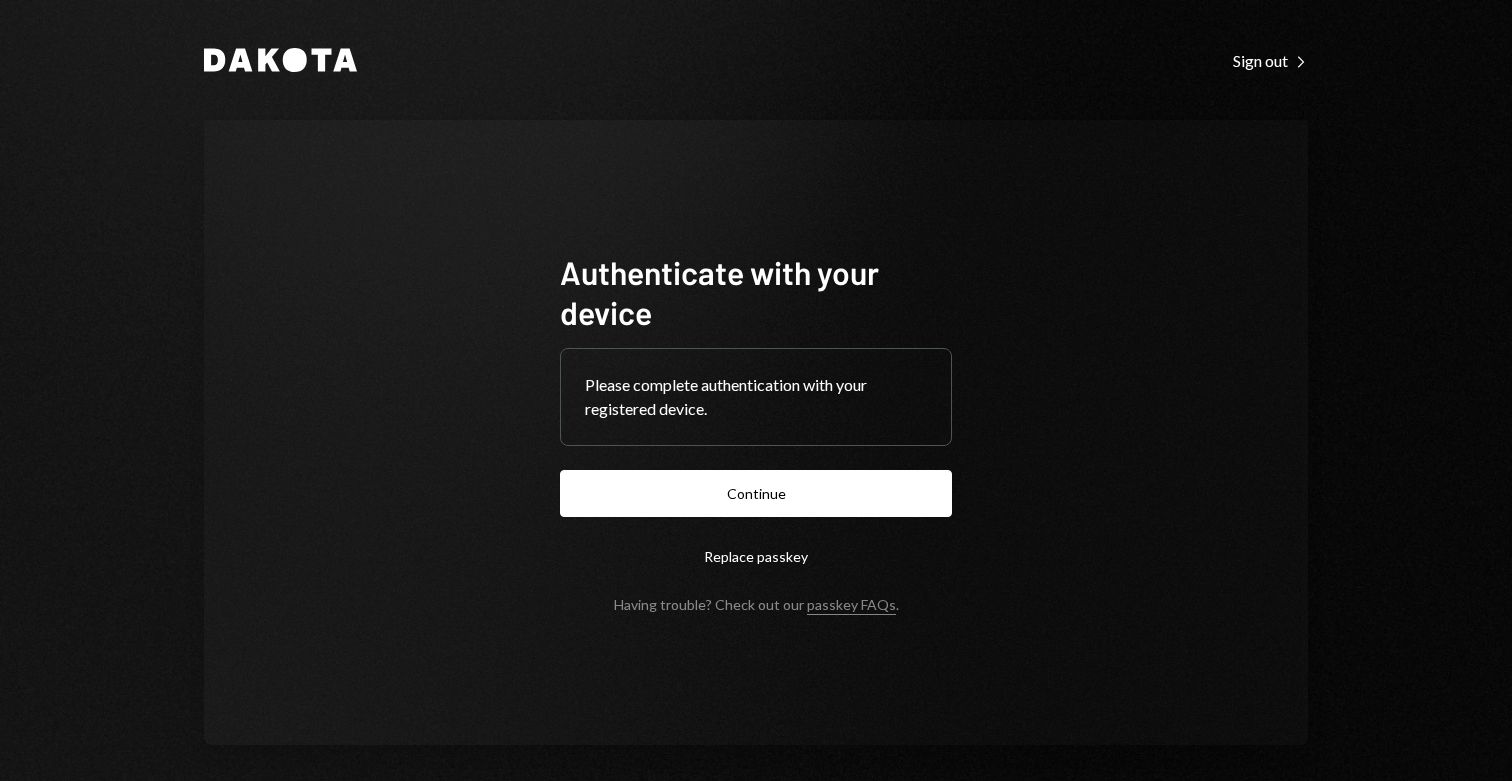 scroll, scrollTop: 0, scrollLeft: 0, axis: both 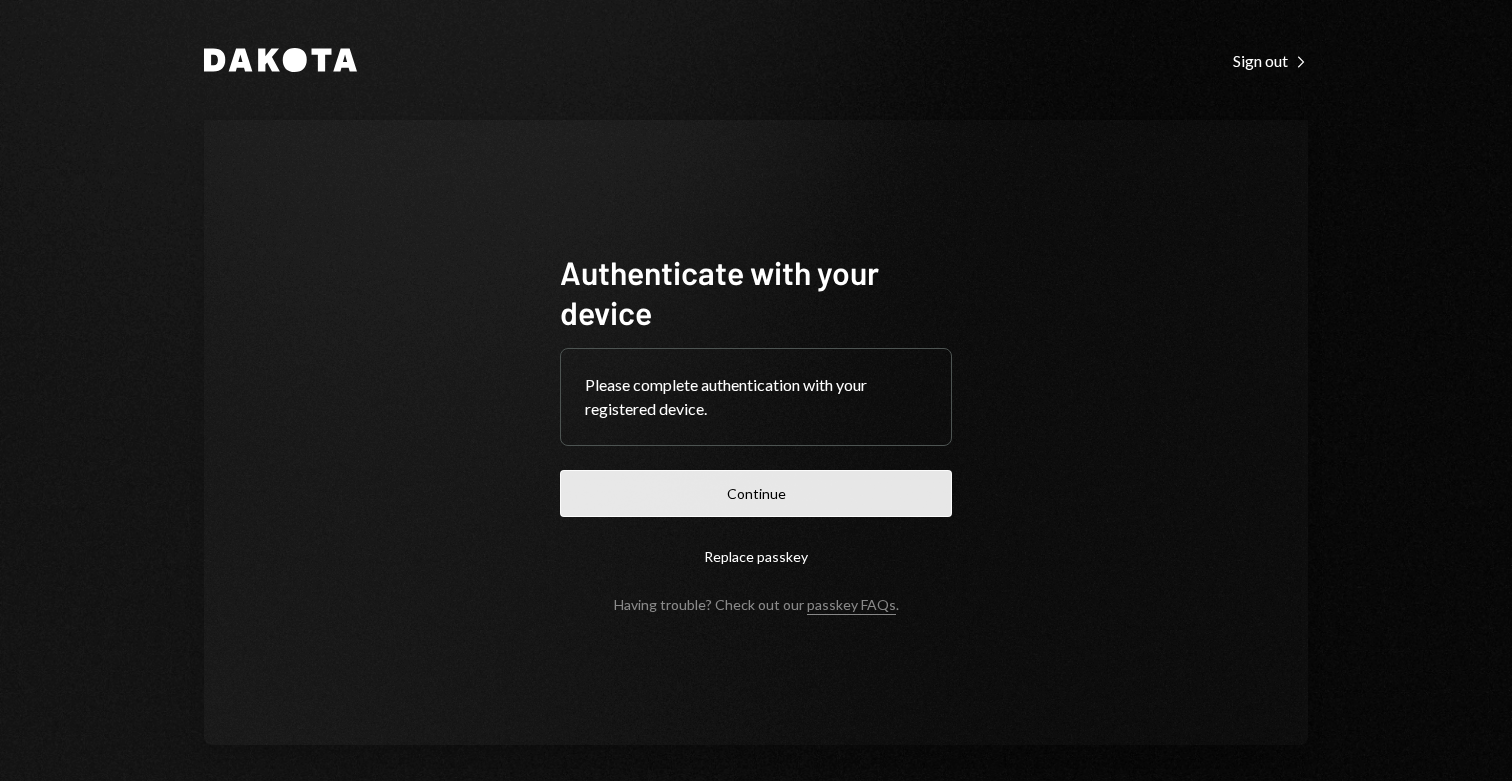 click on "Continue" at bounding box center (756, 493) 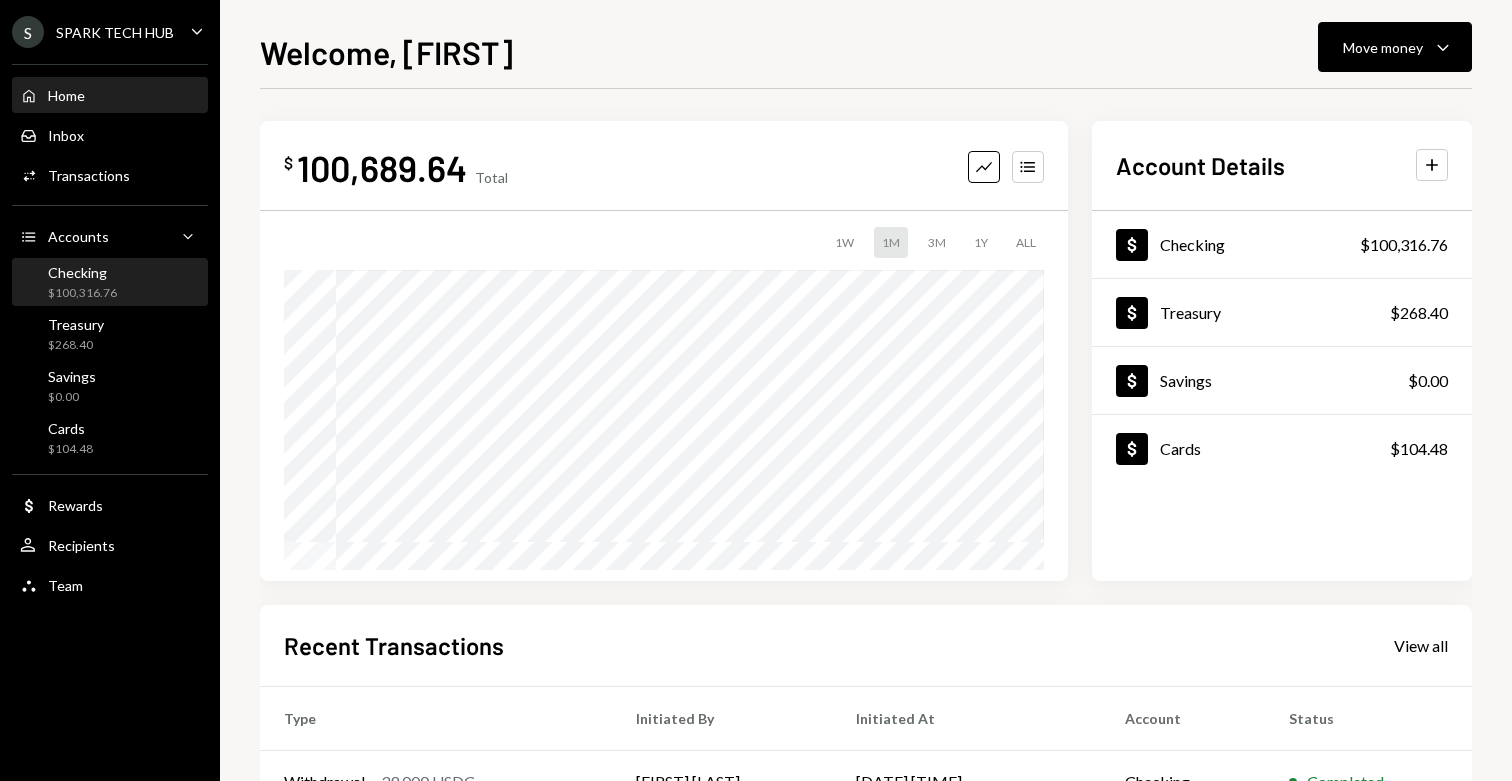 click on "$100,316.76" at bounding box center [82, 293] 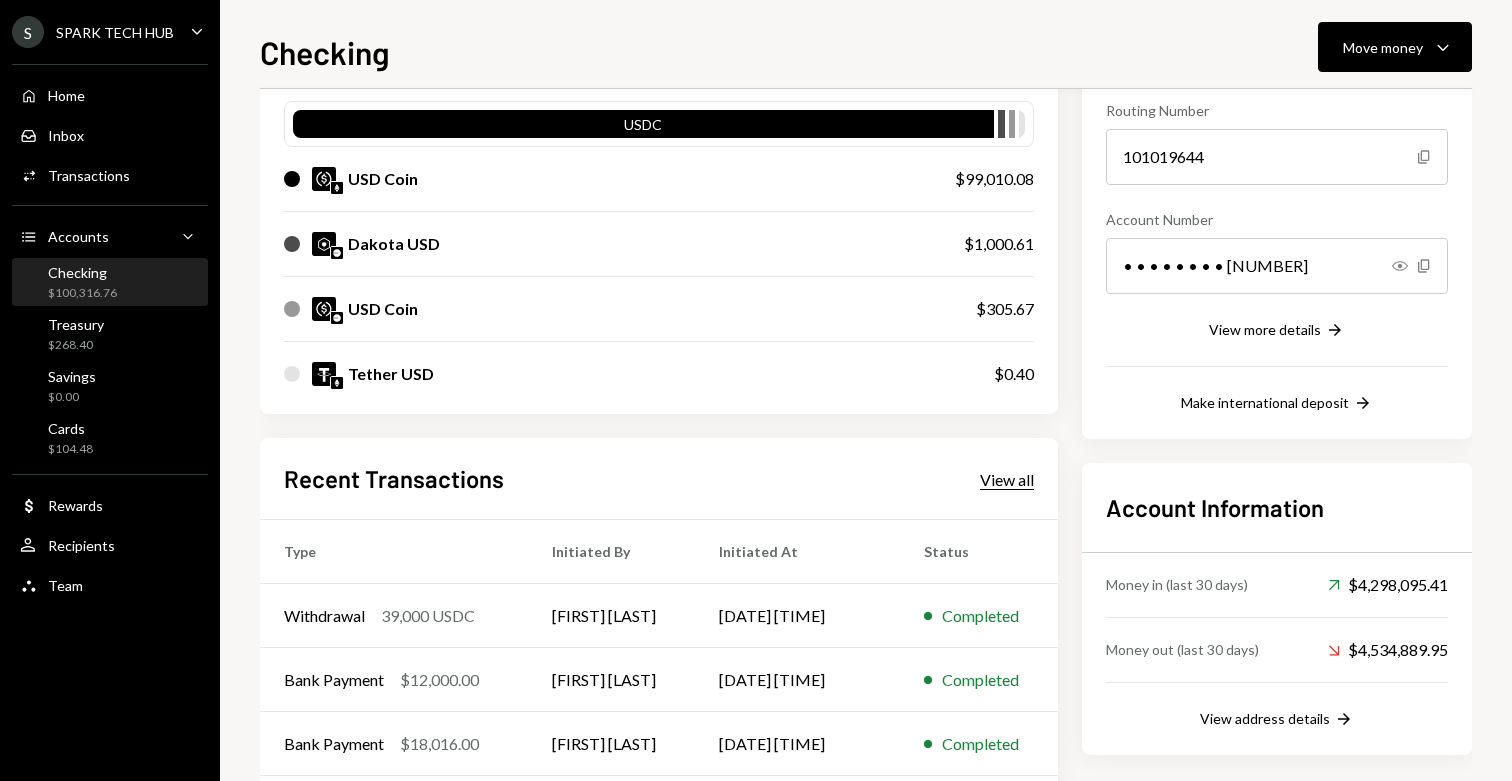 scroll, scrollTop: 198, scrollLeft: 0, axis: vertical 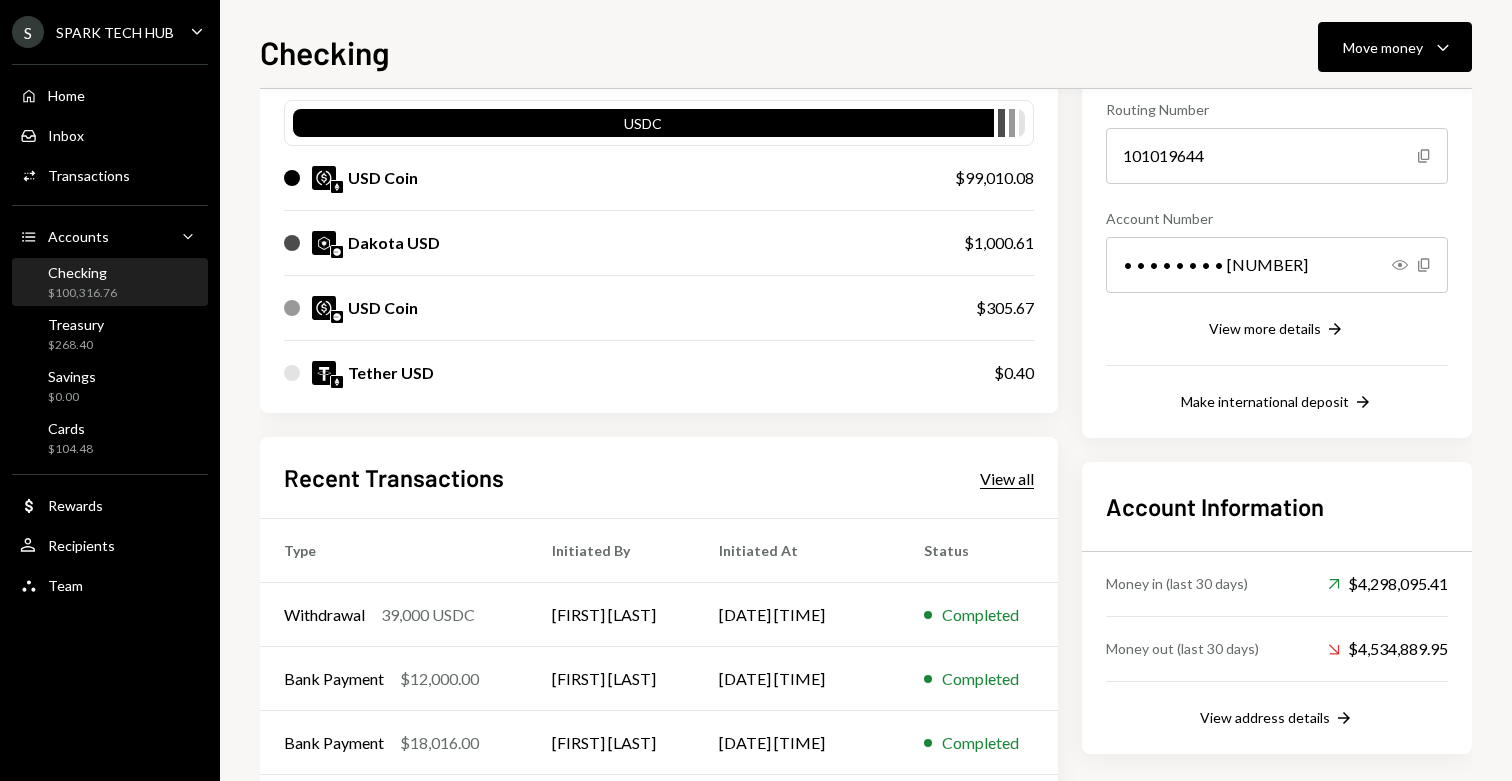 click on "View all" at bounding box center (1007, 479) 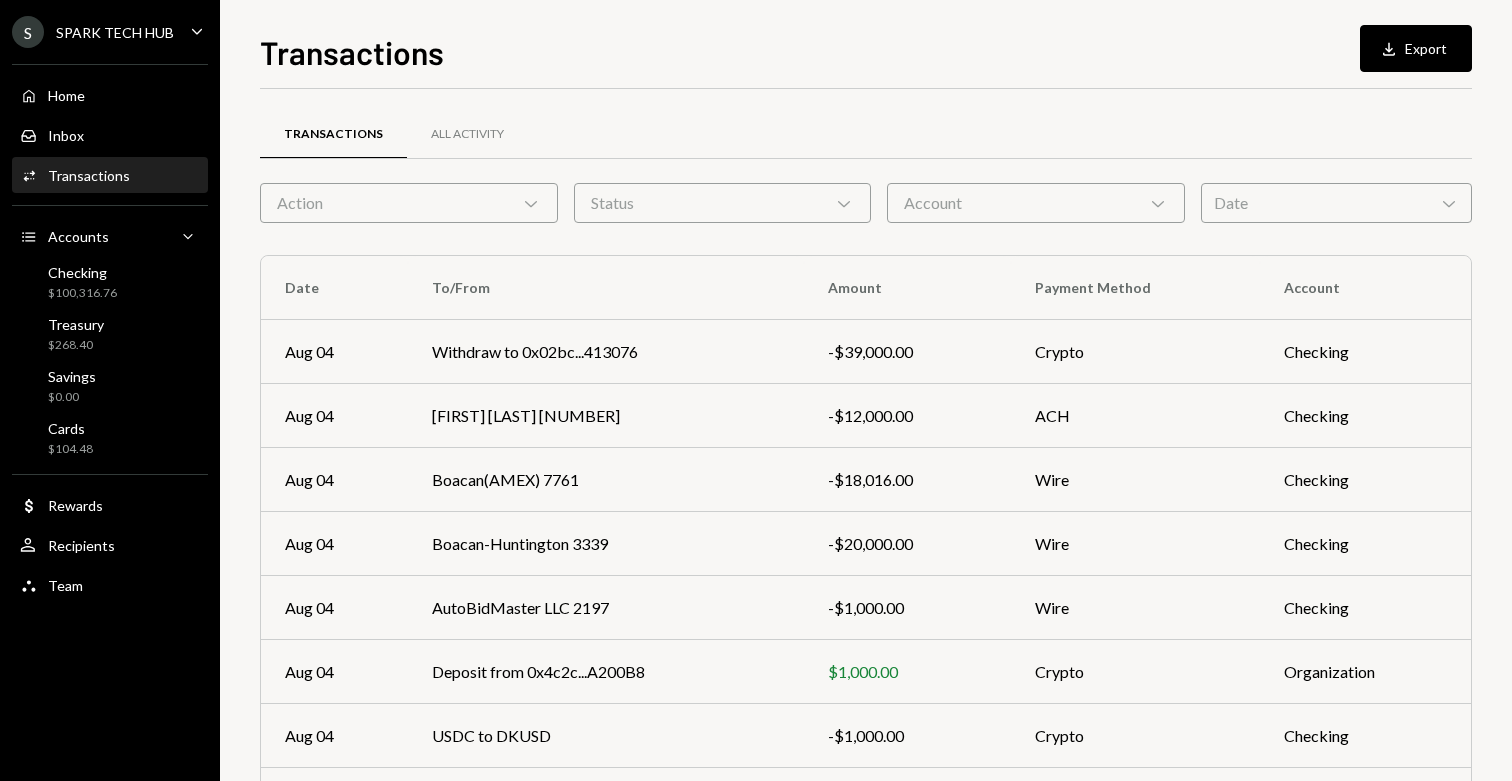 click on "Action Chevron Down" at bounding box center [409, 203] 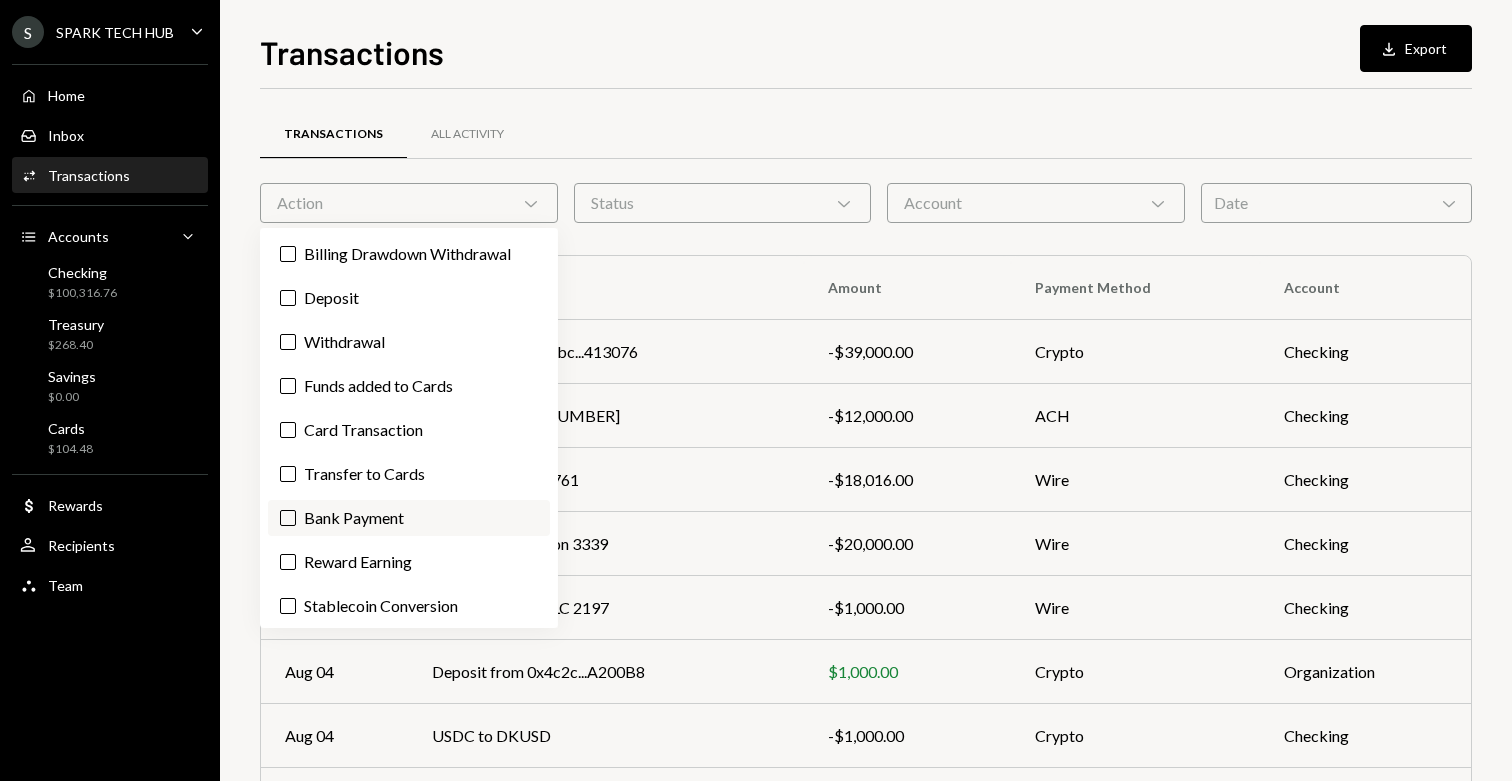scroll, scrollTop: 48, scrollLeft: 0, axis: vertical 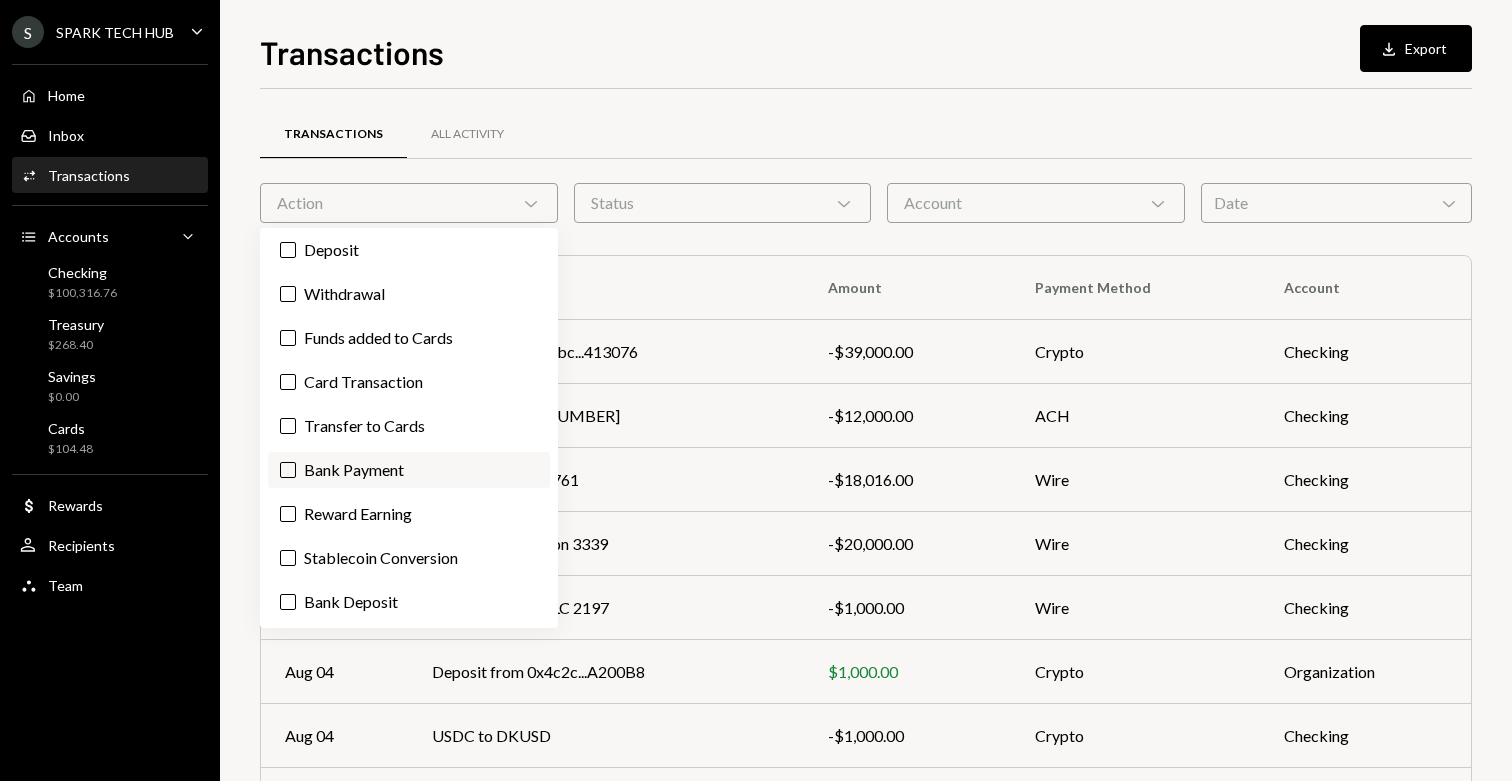 click on "Bank Payment" at bounding box center [288, 470] 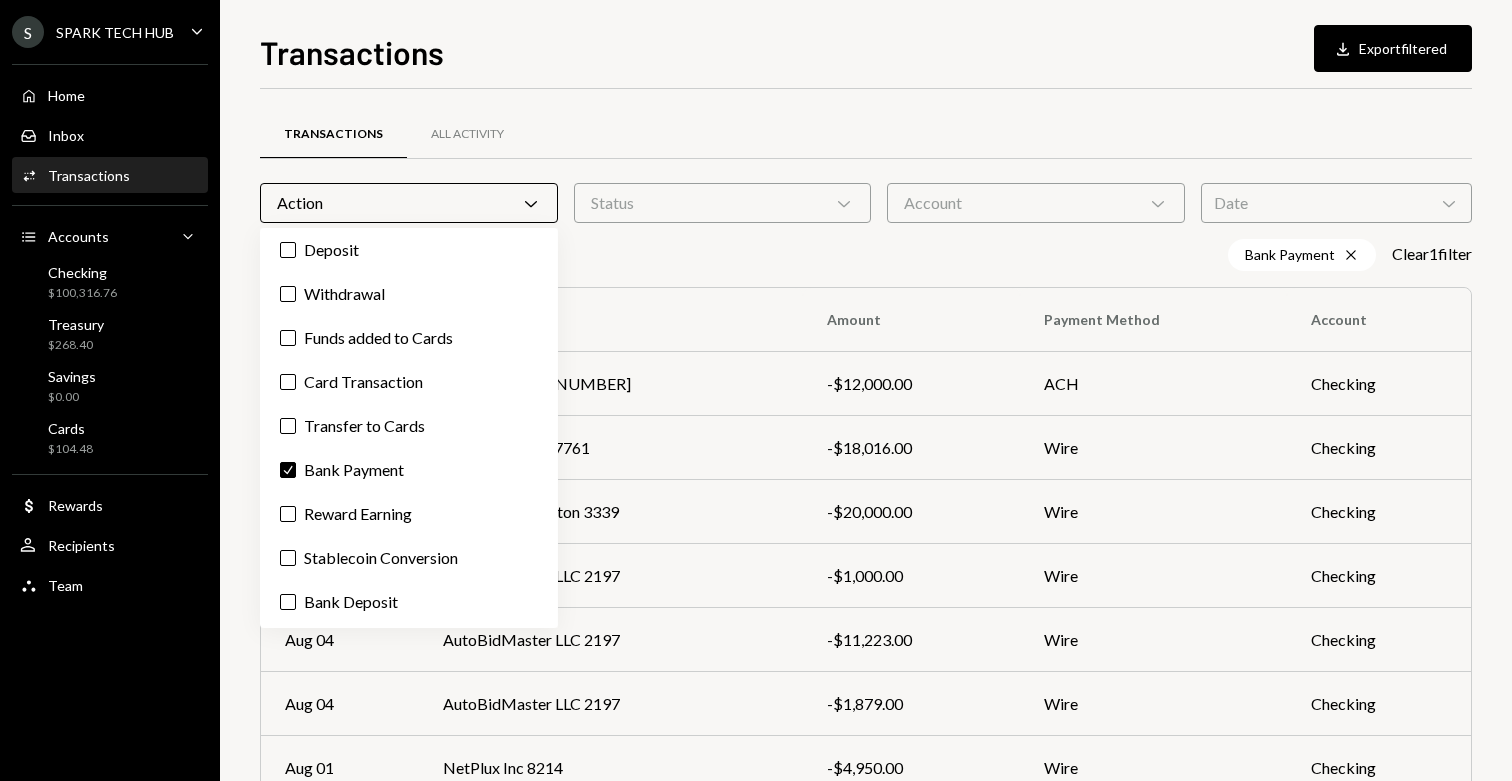 click on "Status Chevron Down" at bounding box center (723, 203) 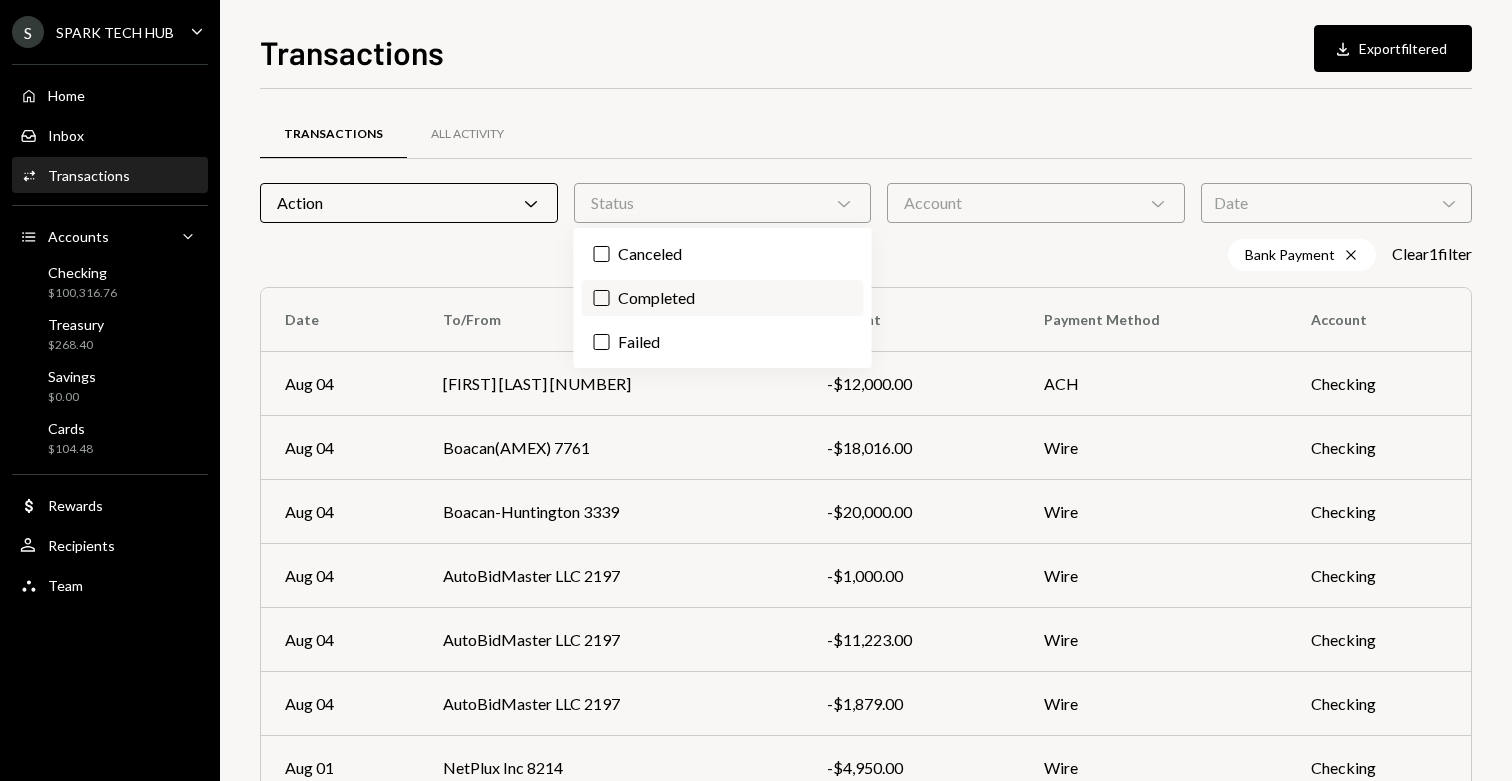 click on "Completed" at bounding box center (723, 298) 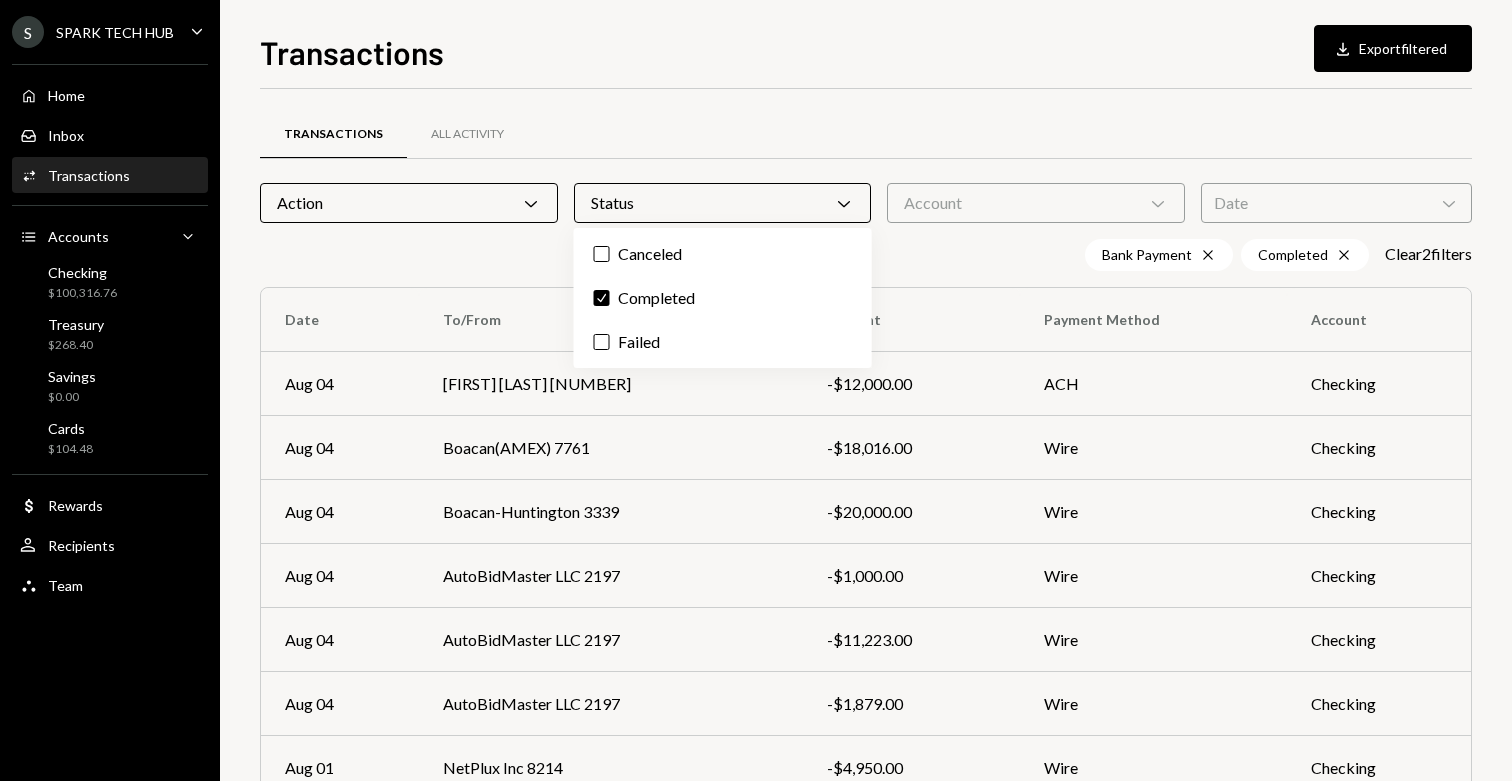 click on "Account Chevron Down" at bounding box center (1036, 203) 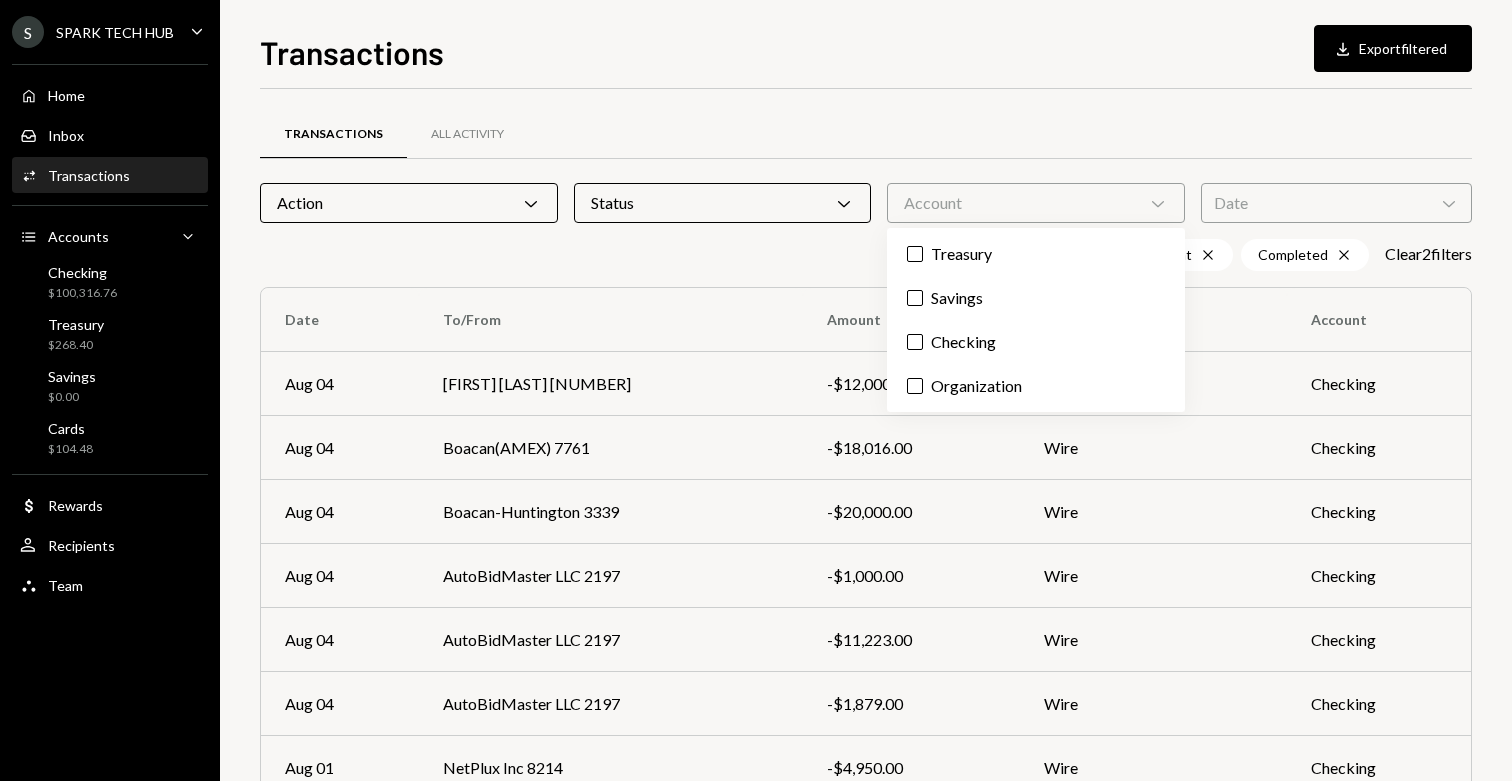 click on "Date Chevron Down" at bounding box center (1336, 203) 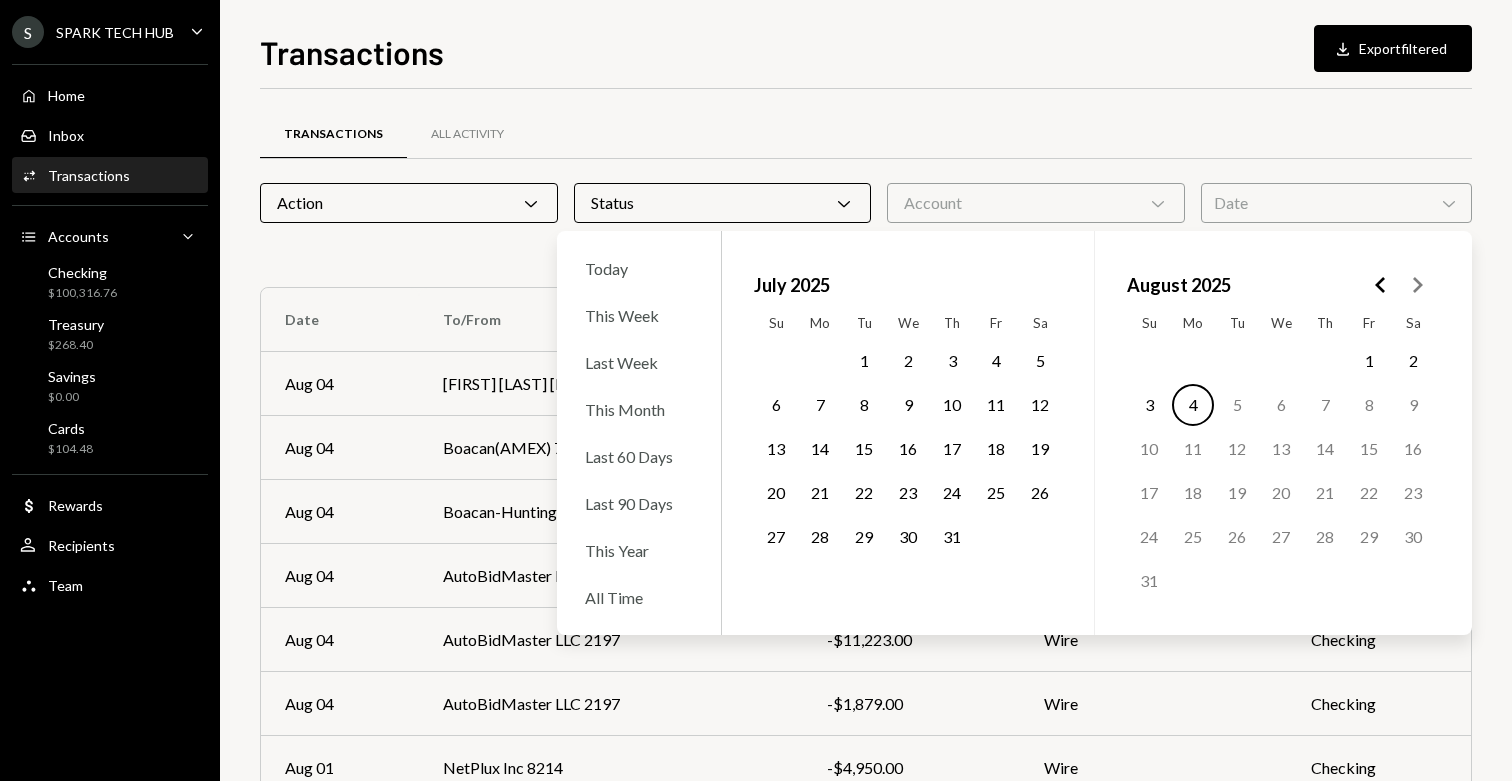 click on "1" at bounding box center (864, 361) 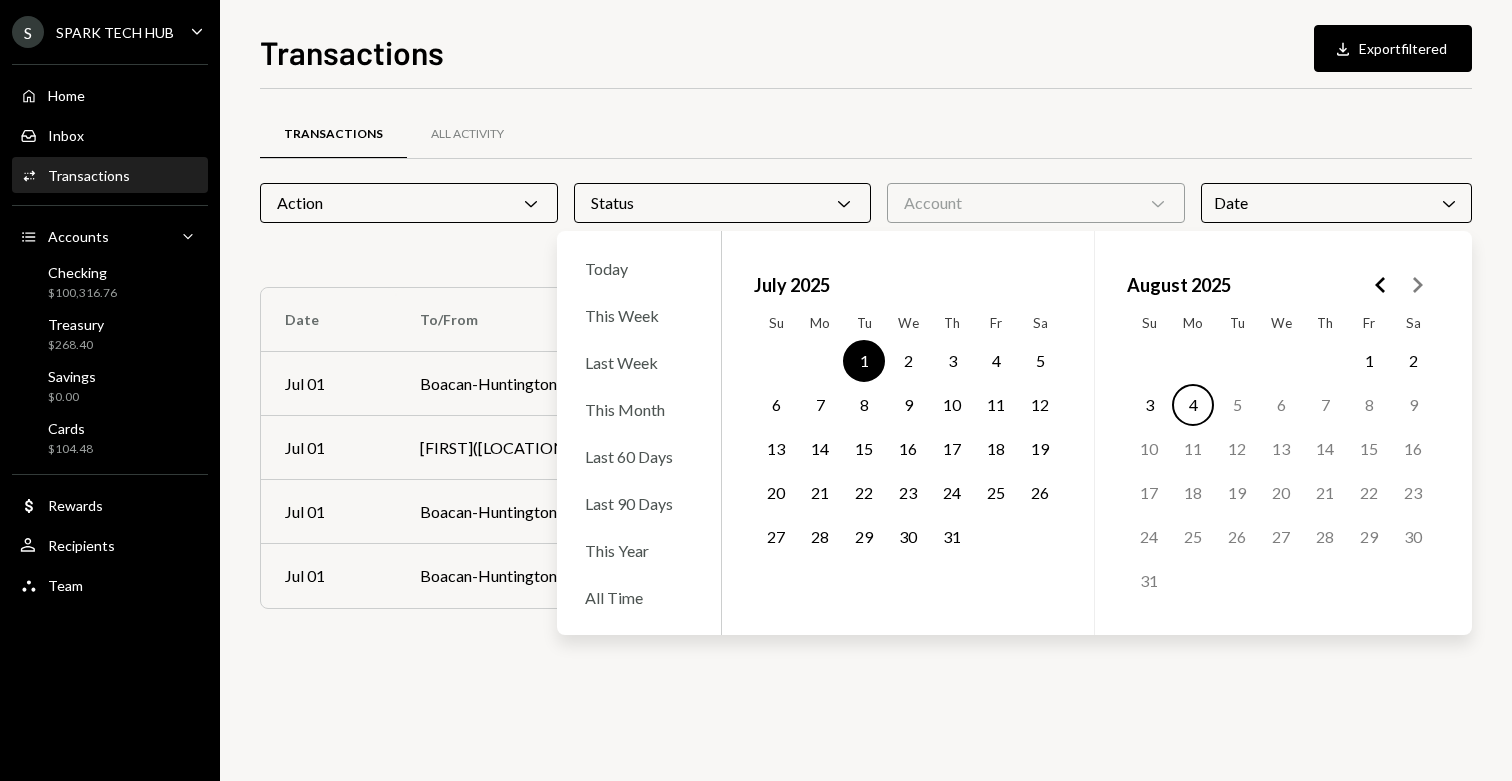 click on "31" at bounding box center [952, 537] 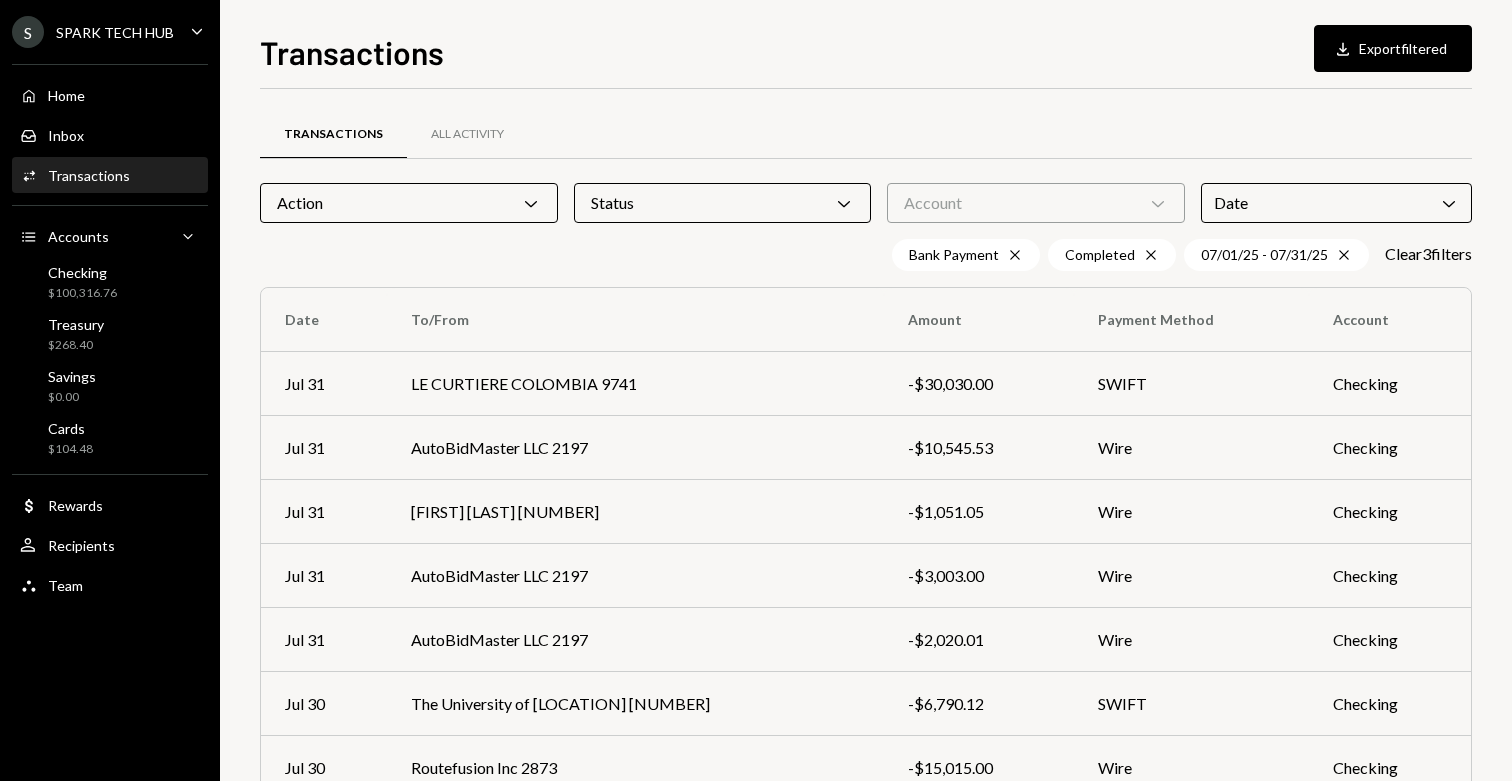 click on "Transactions All Activity" at bounding box center [866, 134] 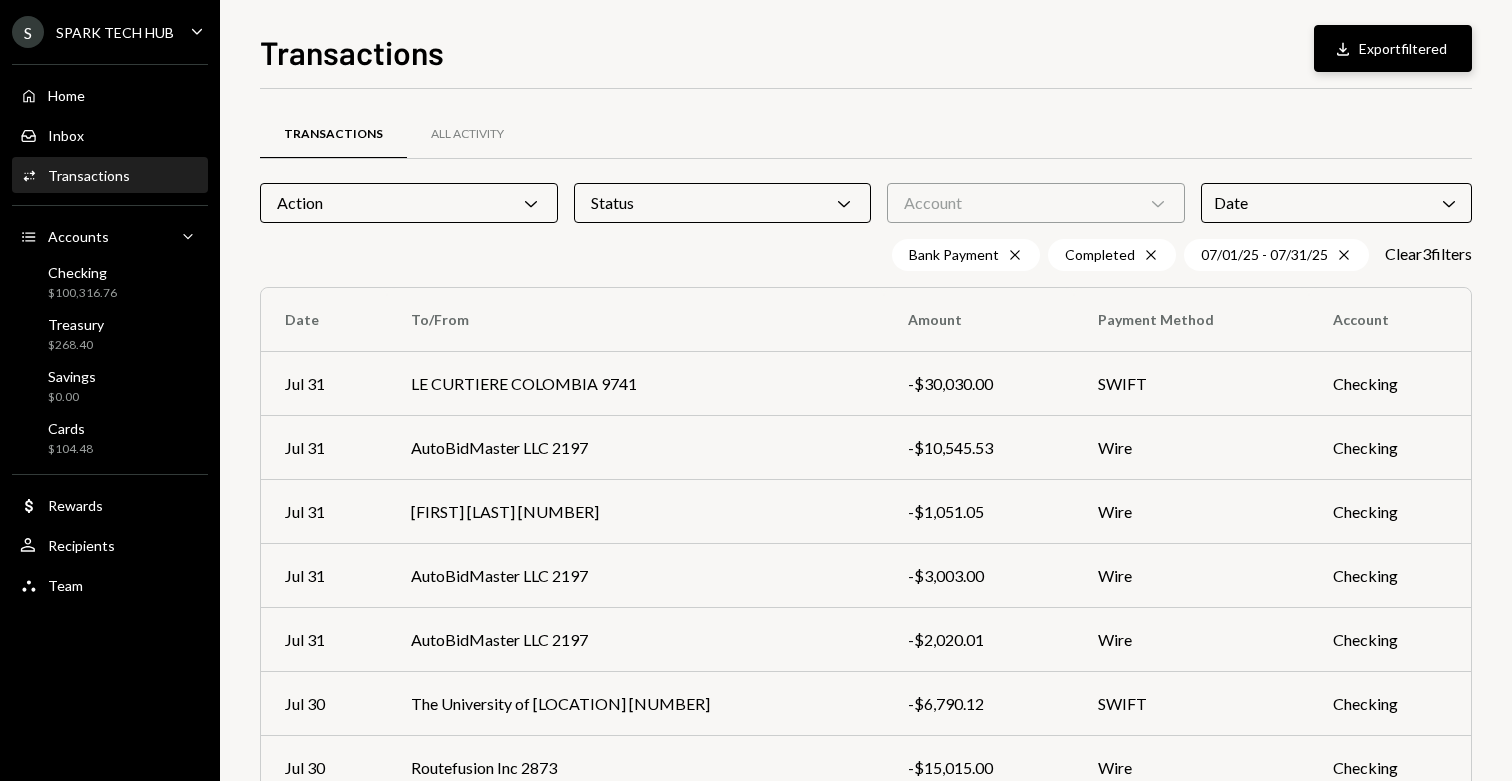 click on "Download Export  filtered" at bounding box center [1393, 48] 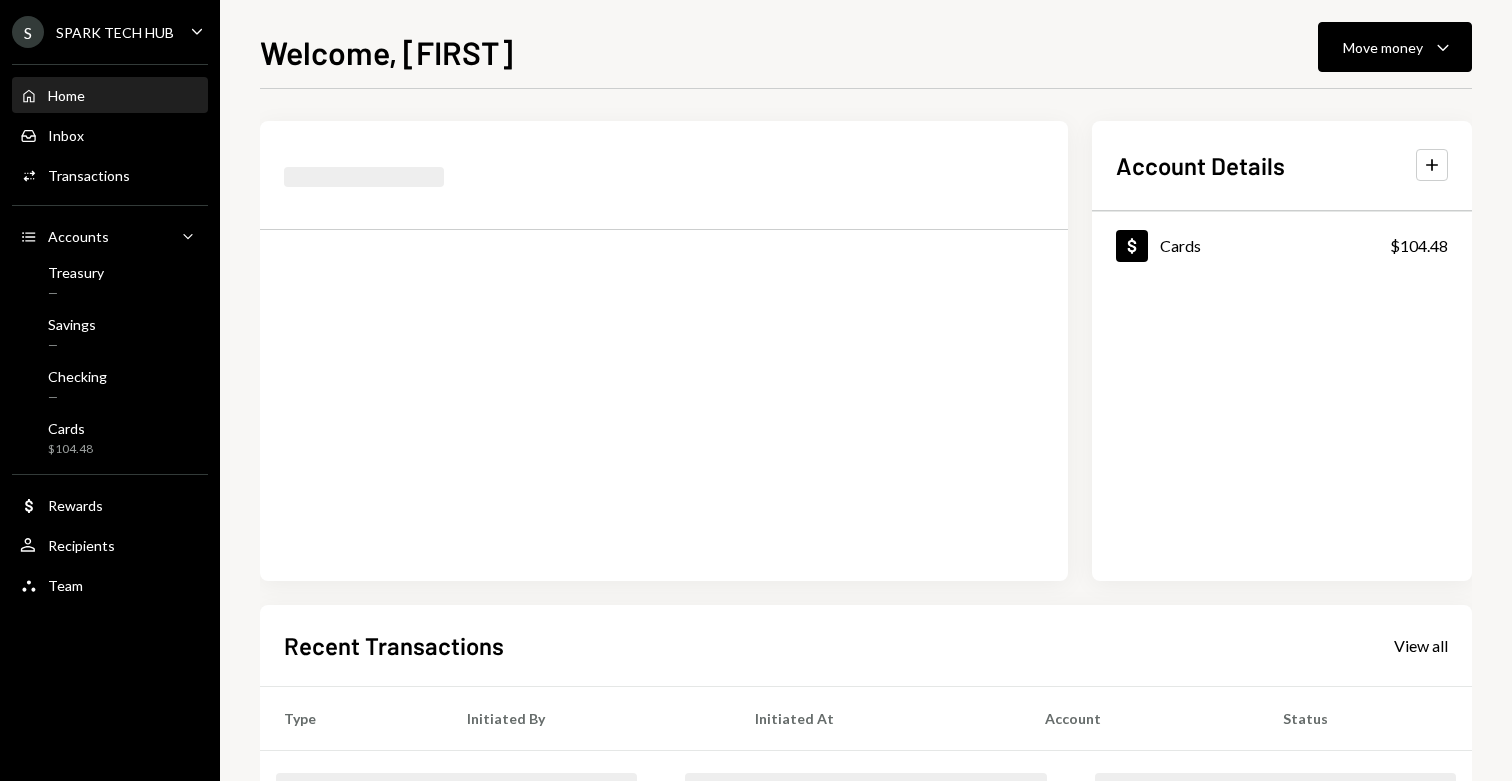 scroll, scrollTop: 0, scrollLeft: 0, axis: both 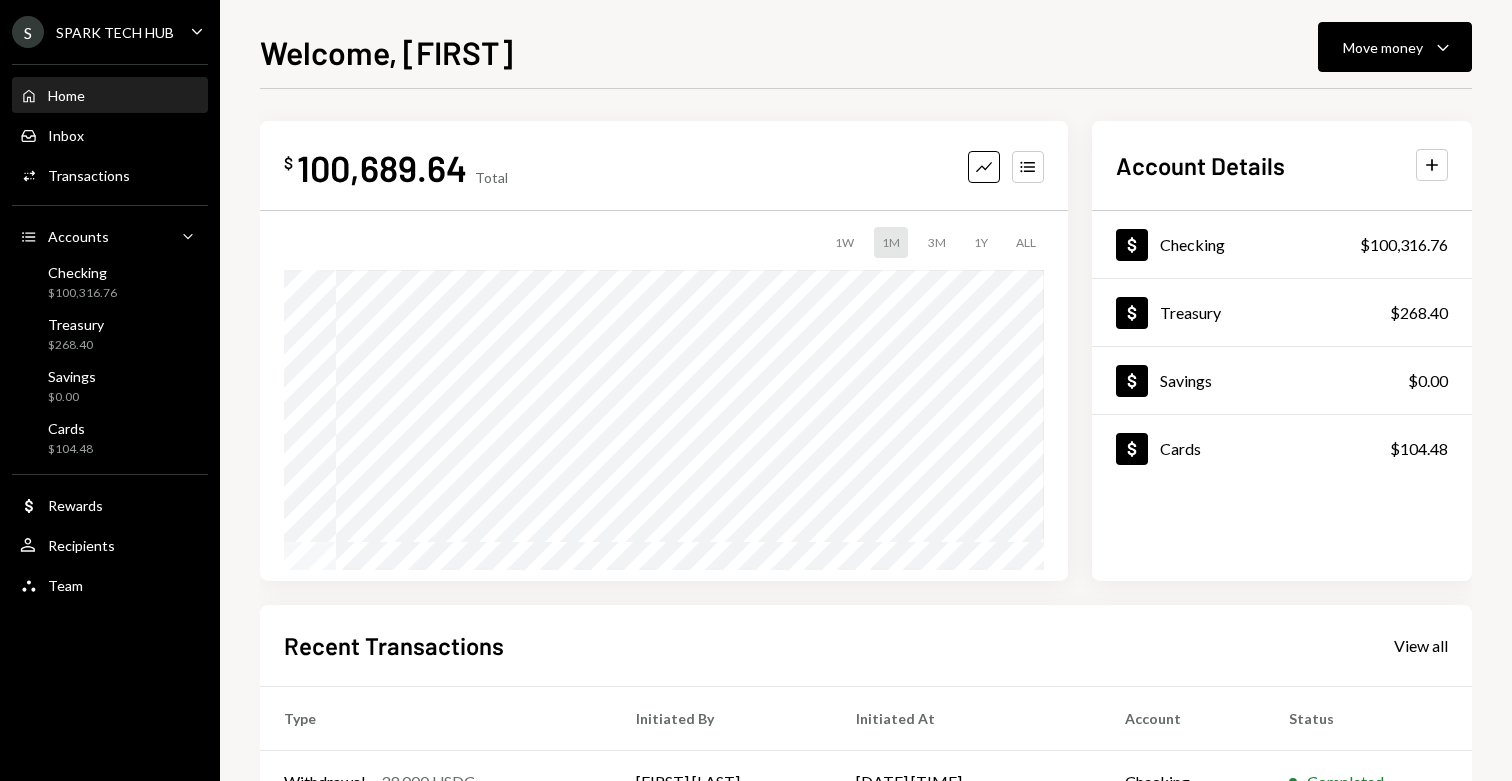 click on "SPARK TECH HUB" at bounding box center [115, 32] 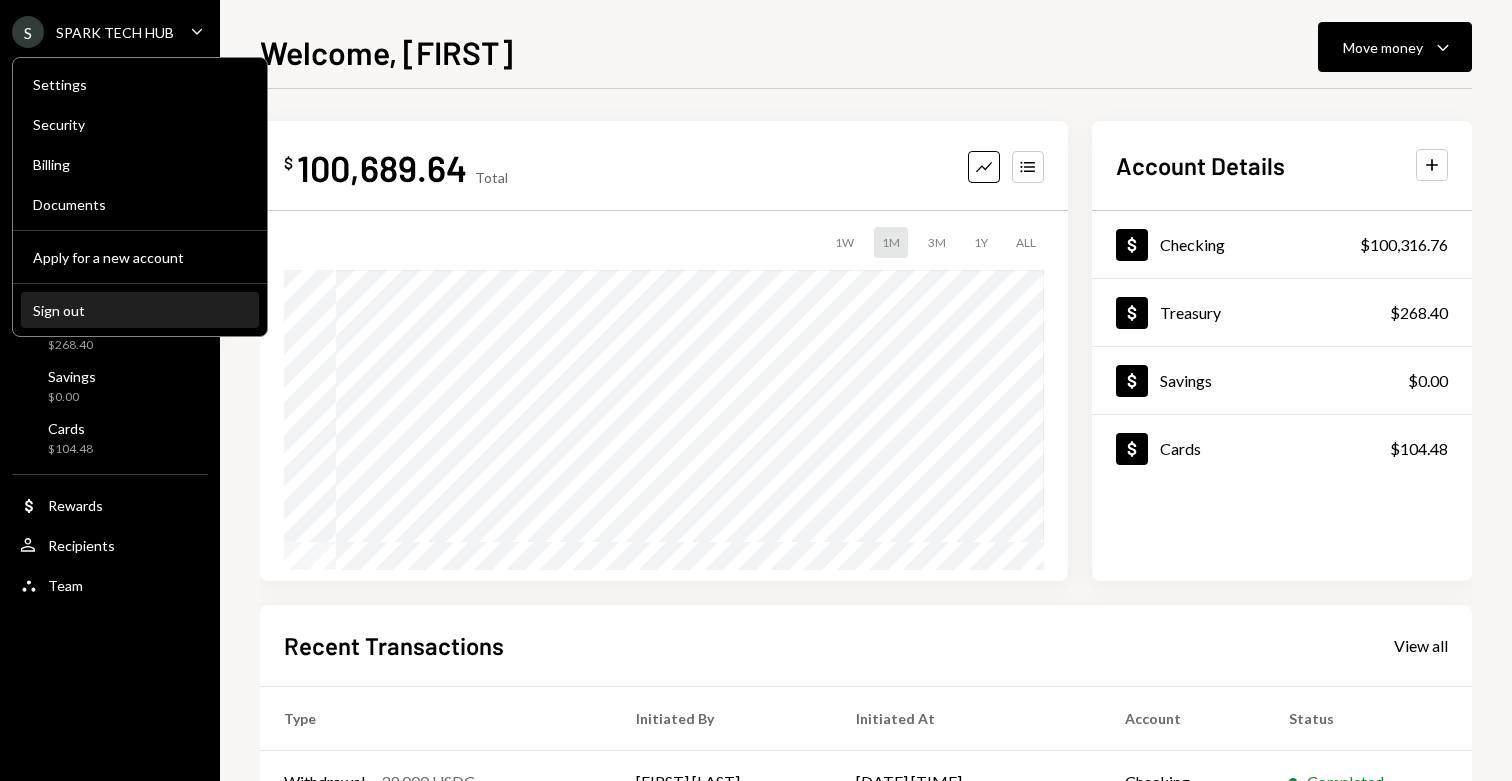 click on "Sign out" at bounding box center [140, 311] 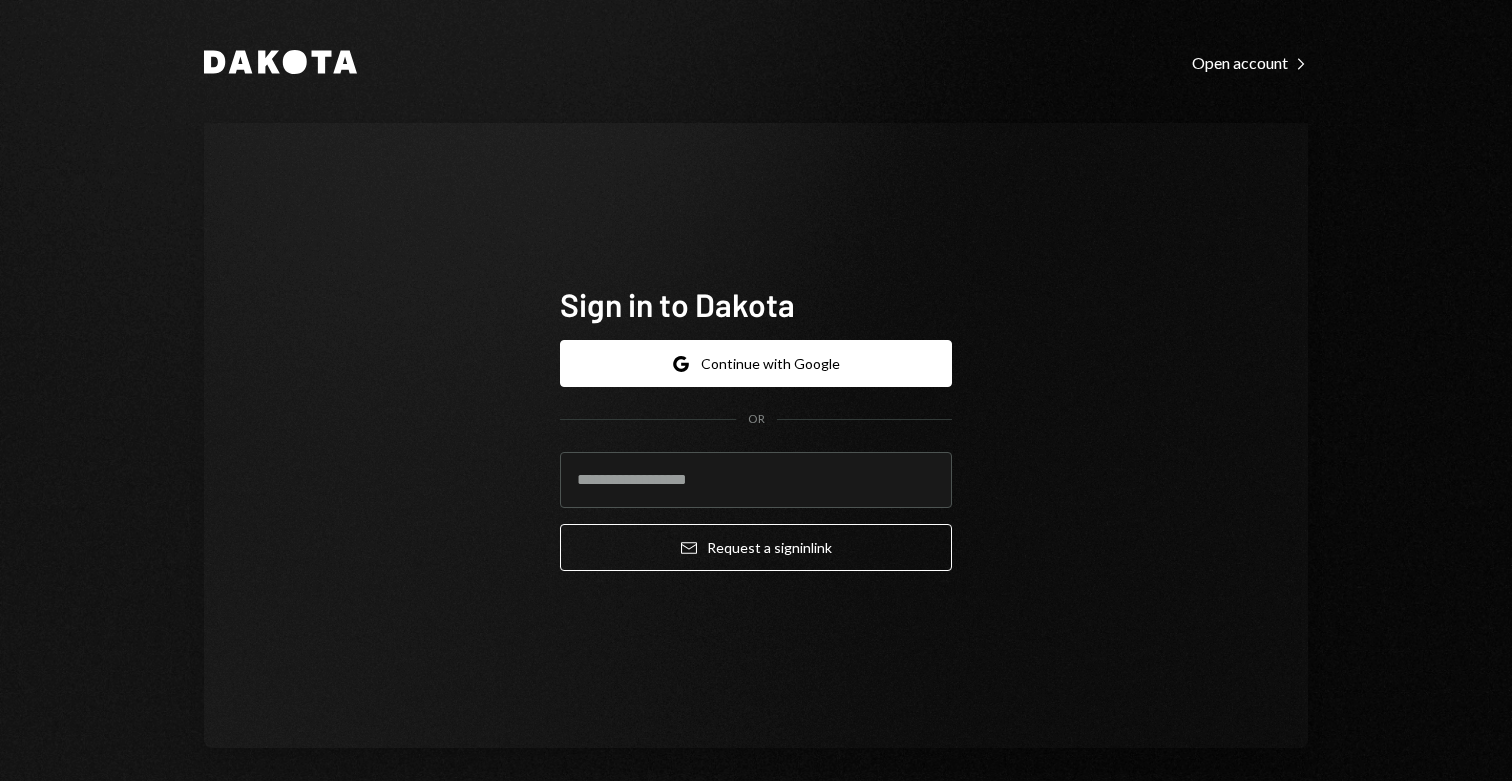 click on "Dakota" at bounding box center [280, 61] 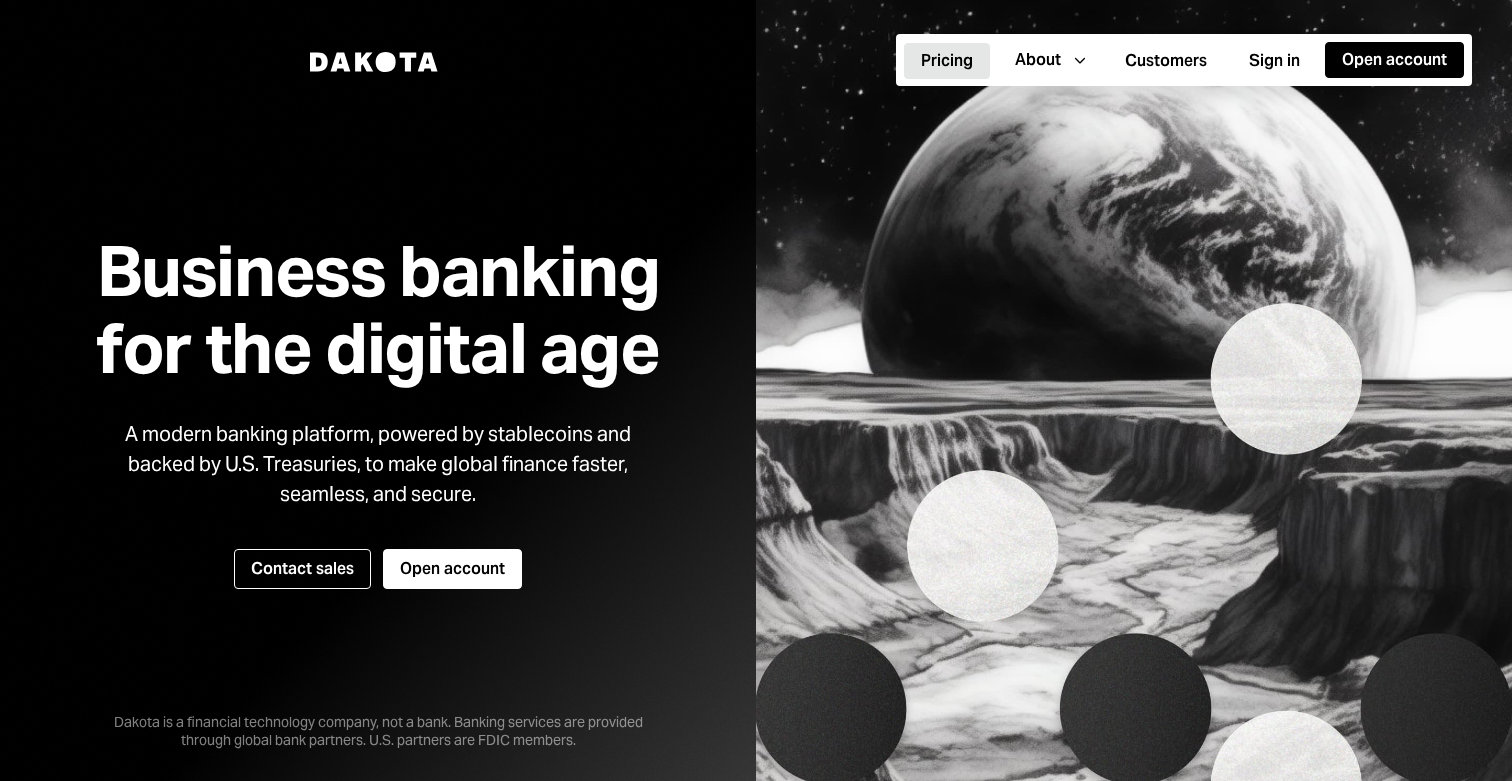 click on "Pricing" at bounding box center (947, 61) 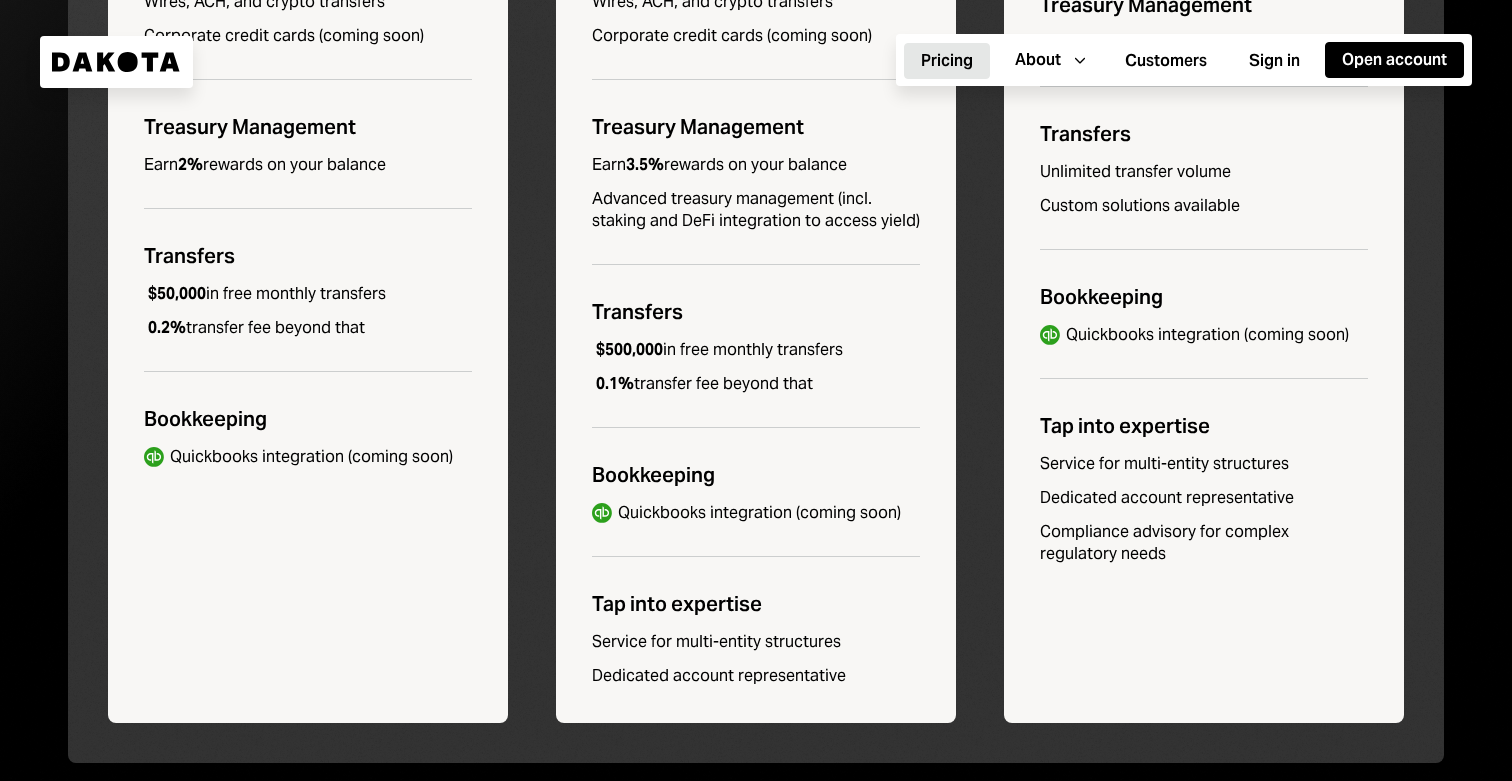 scroll, scrollTop: 760, scrollLeft: 0, axis: vertical 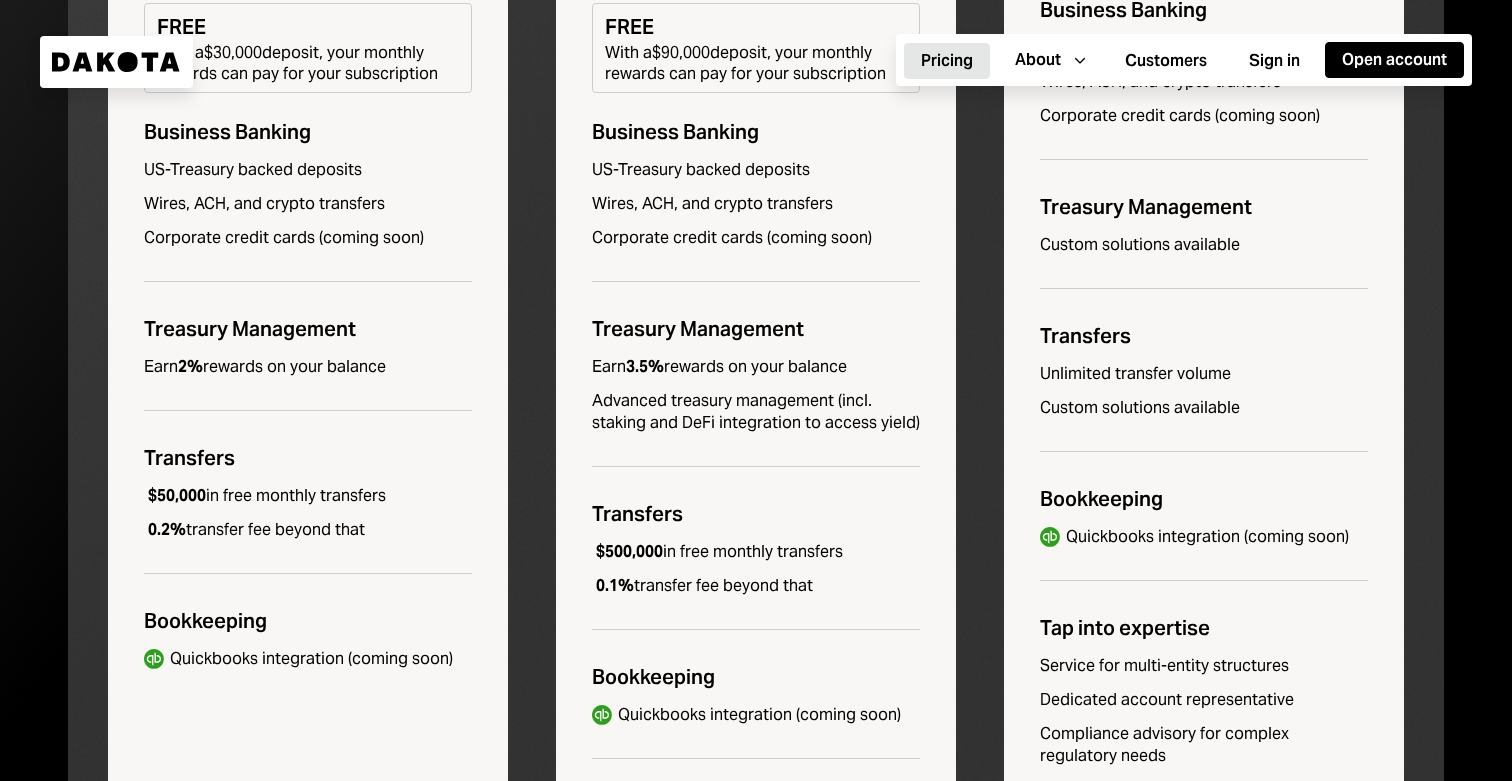 click on "Pro $250 / month A powerful banking solution for scaling businesses Get started FREE With a $[AMOUNT] deposit, your monthly rewards can pay for your subscription Business Banking US-Treasury backed deposits Wires, ACH, and crypto transfers Corporate credit cards (coming soon) Treasury Management Earn 3.5% rewards on your balance Advanced treasury management (incl. staking and DeFi integration to access yield) Transfers $[AMOUNT] in free monthly transfers 0.1% transfer fee beyond that Bookkeeping Quickbooks Quickbooks integration (coming soon) Tap into expertise Service for multi-entity structures Dedicated account representative" at bounding box center (756, 303) 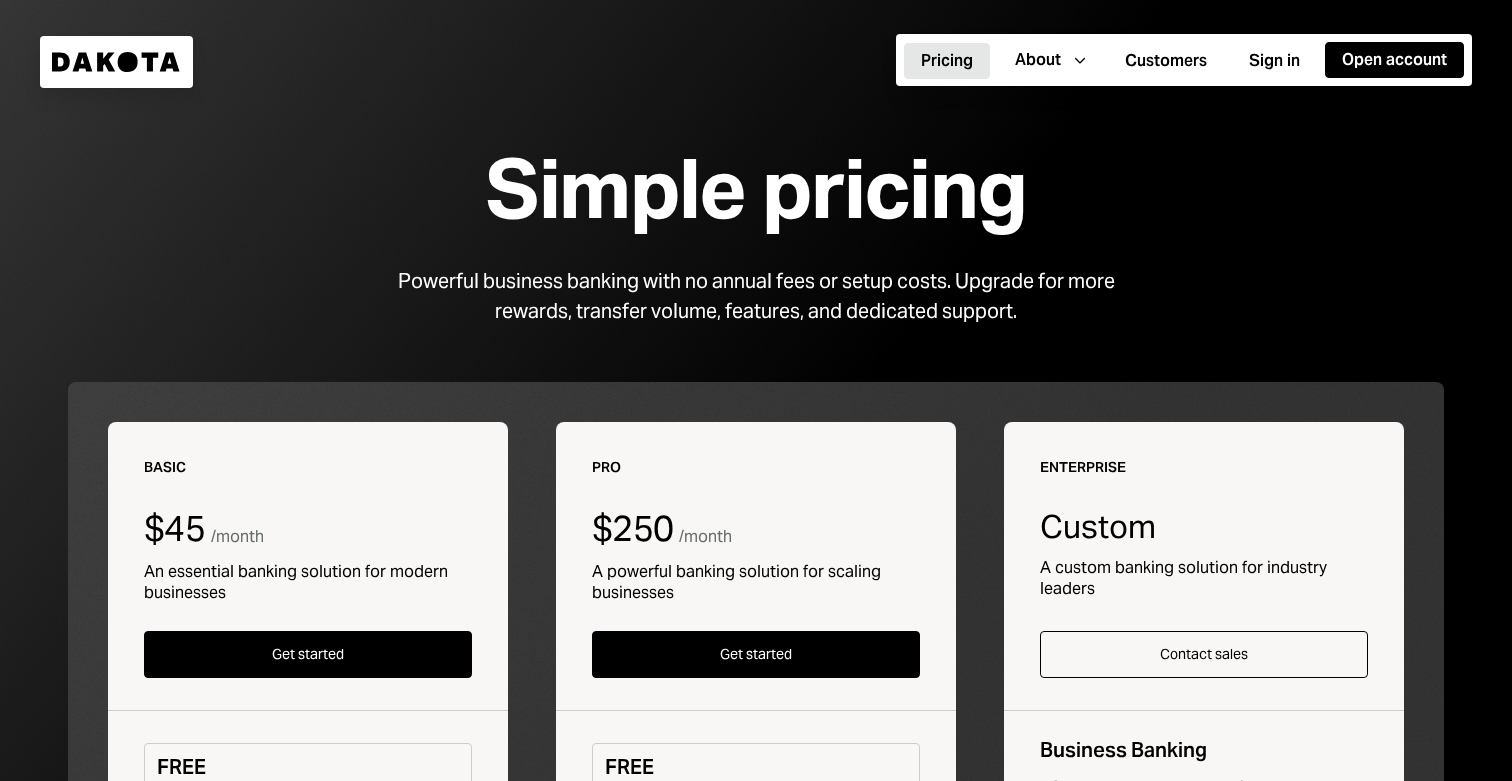 scroll, scrollTop: 0, scrollLeft: 0, axis: both 